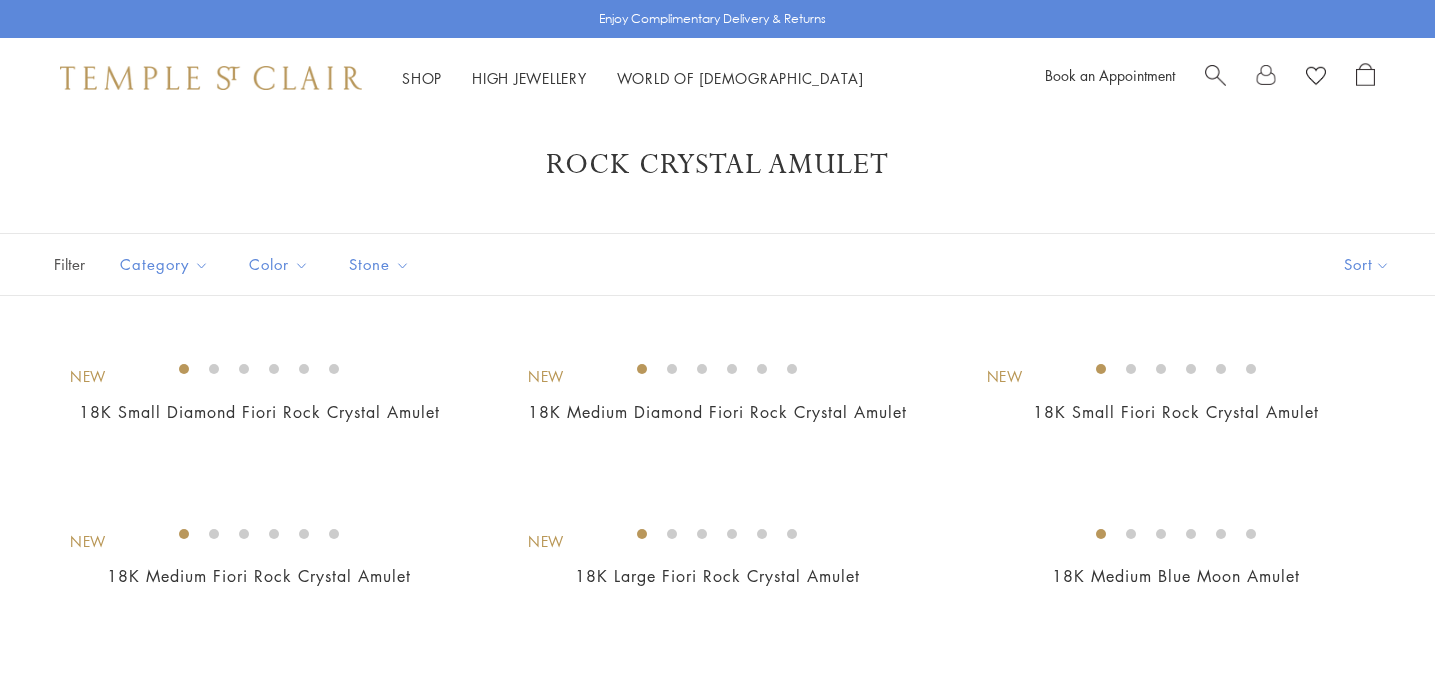 scroll, scrollTop: 1122, scrollLeft: 0, axis: vertical 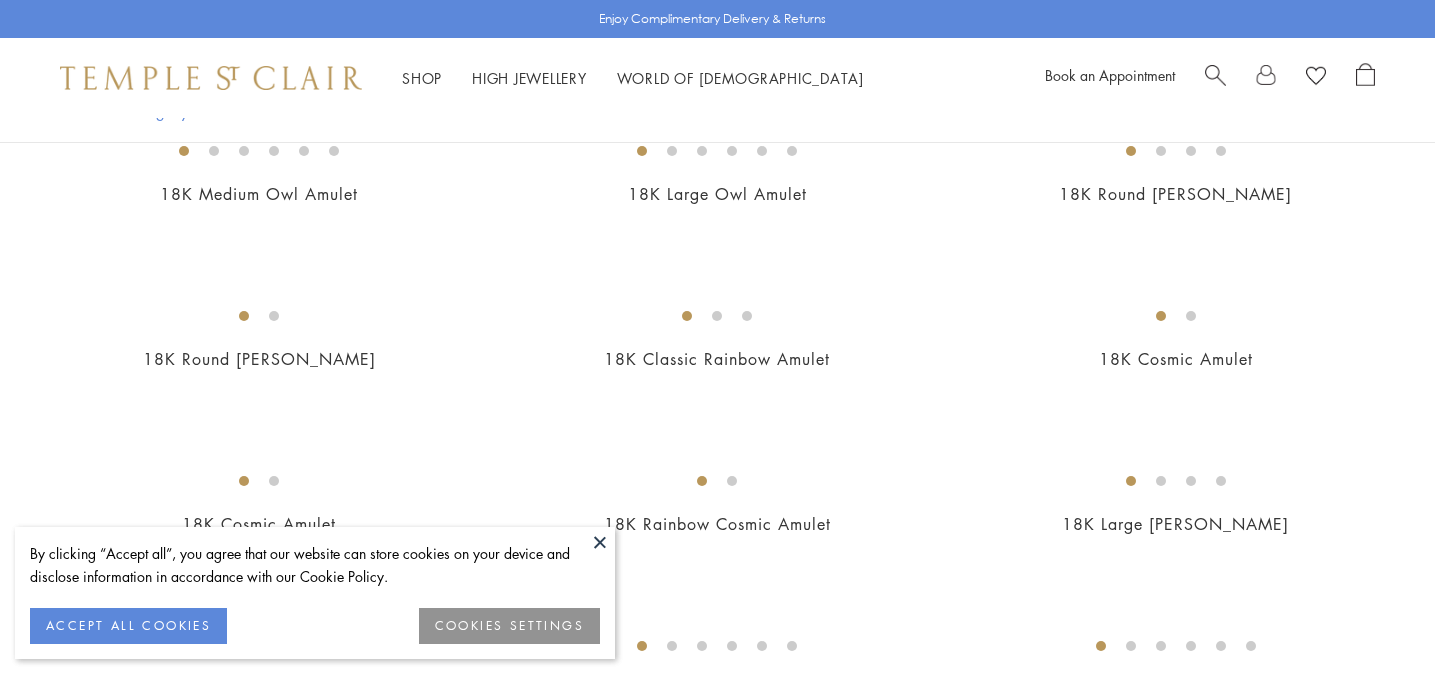 click at bounding box center [0, 0] 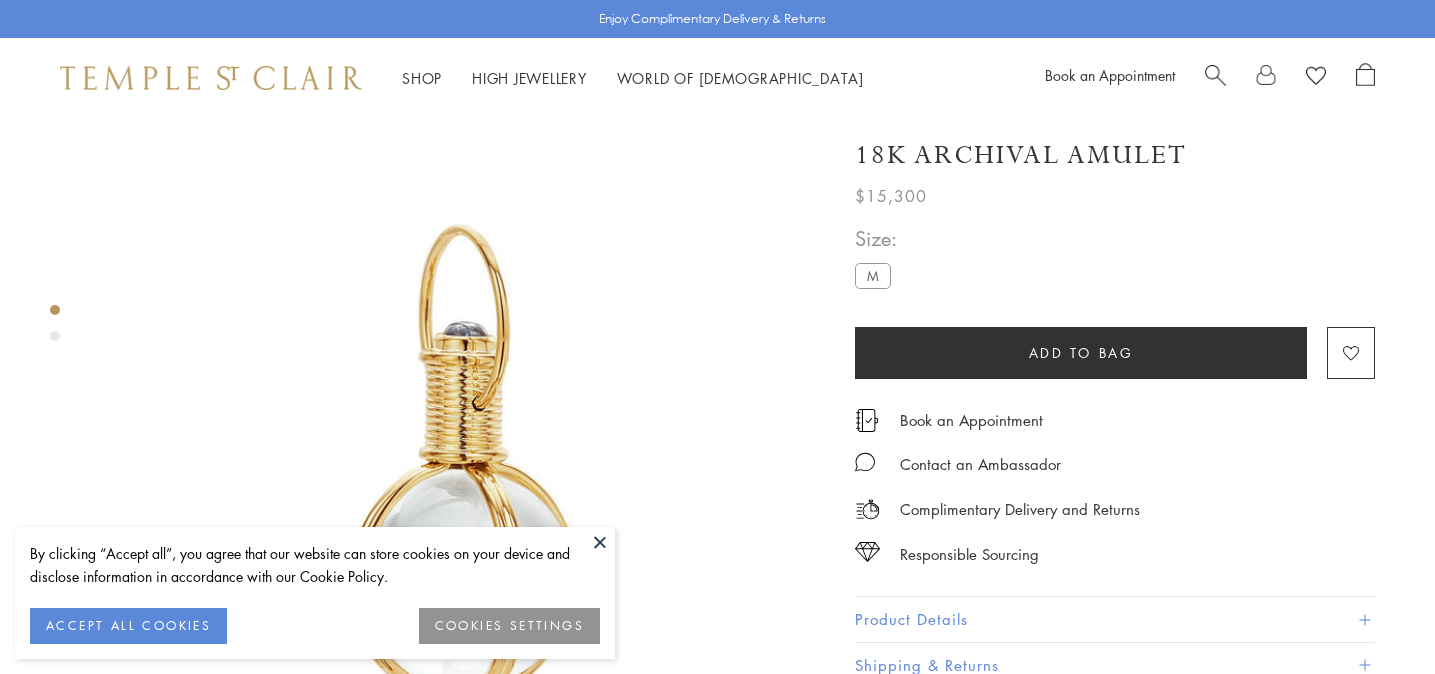 scroll, scrollTop: 109, scrollLeft: 0, axis: vertical 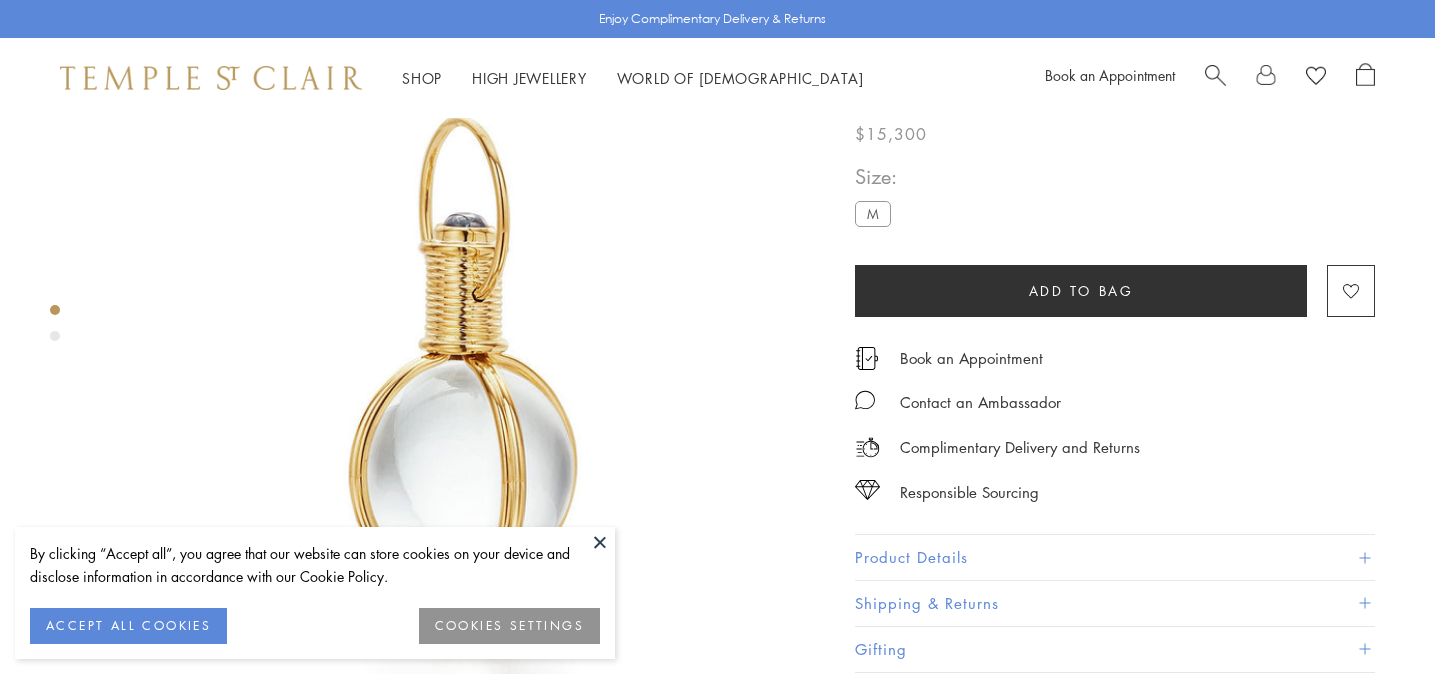 click at bounding box center (600, 542) 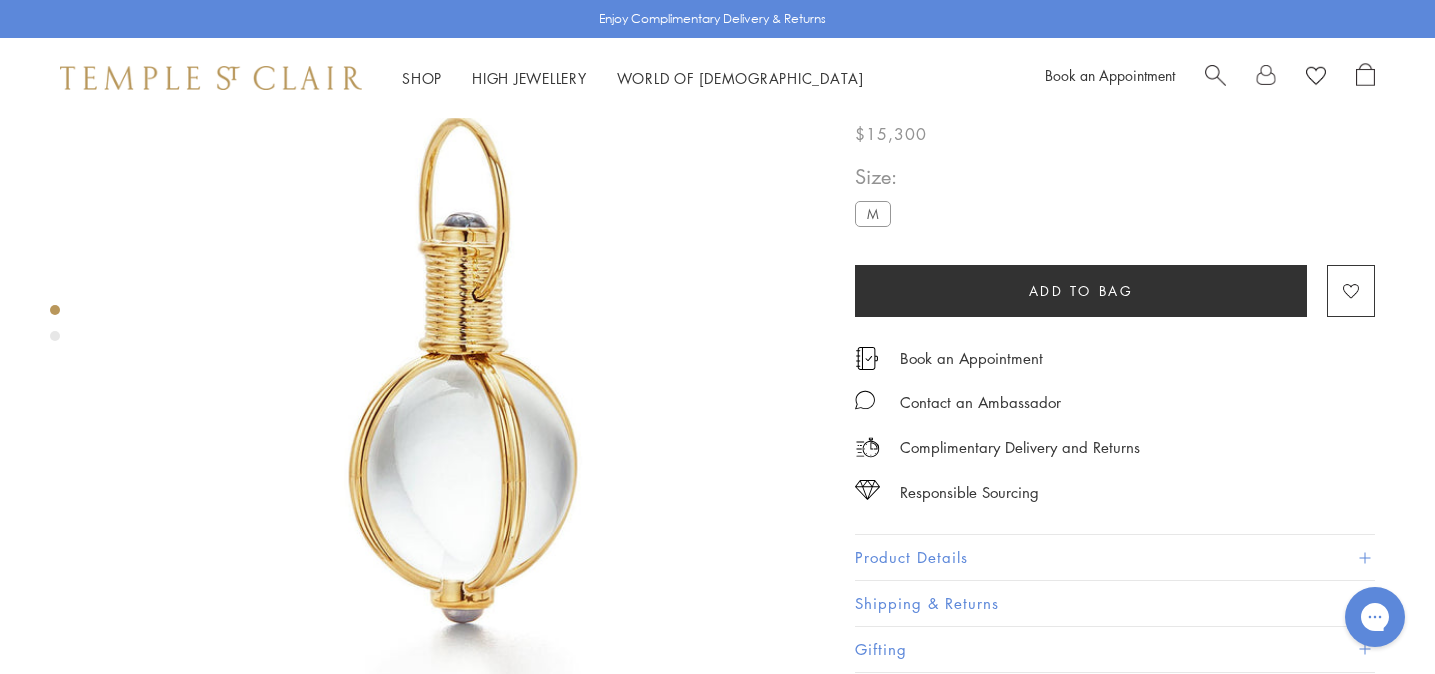 scroll, scrollTop: 0, scrollLeft: 0, axis: both 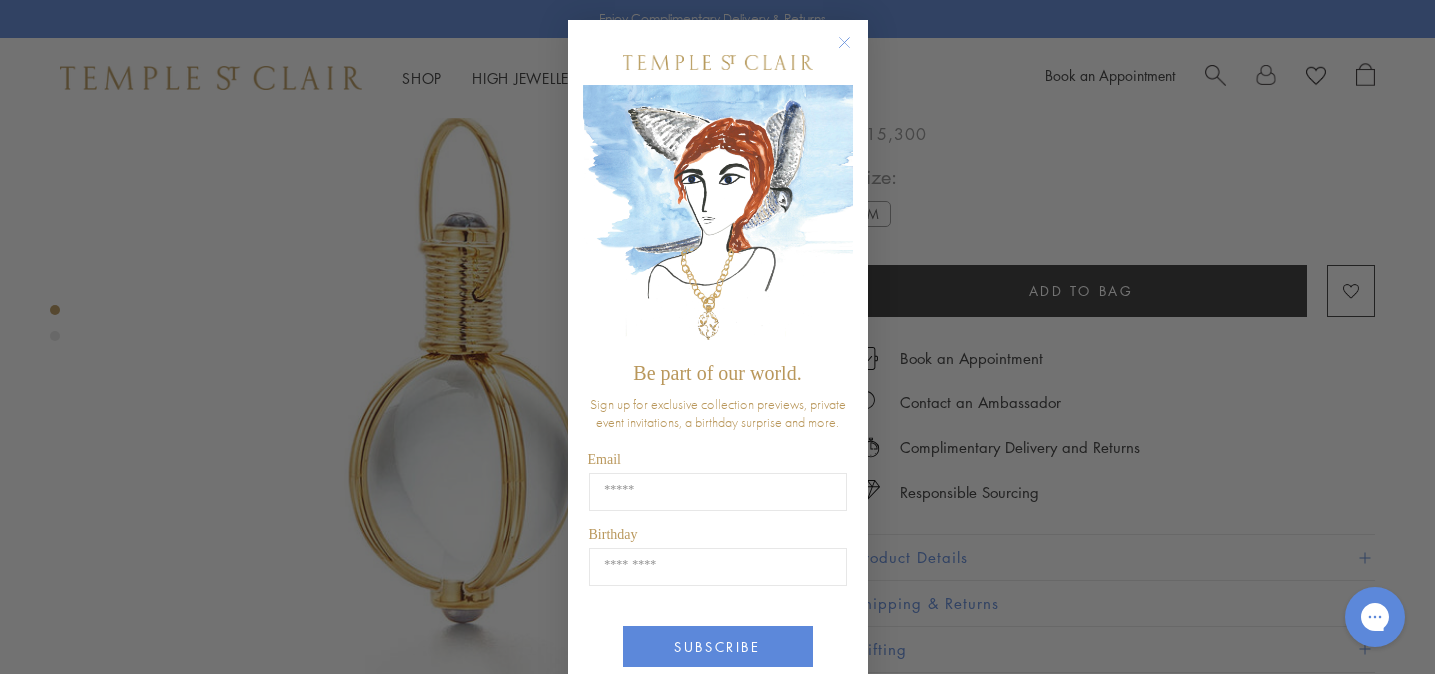 click at bounding box center (718, 218) 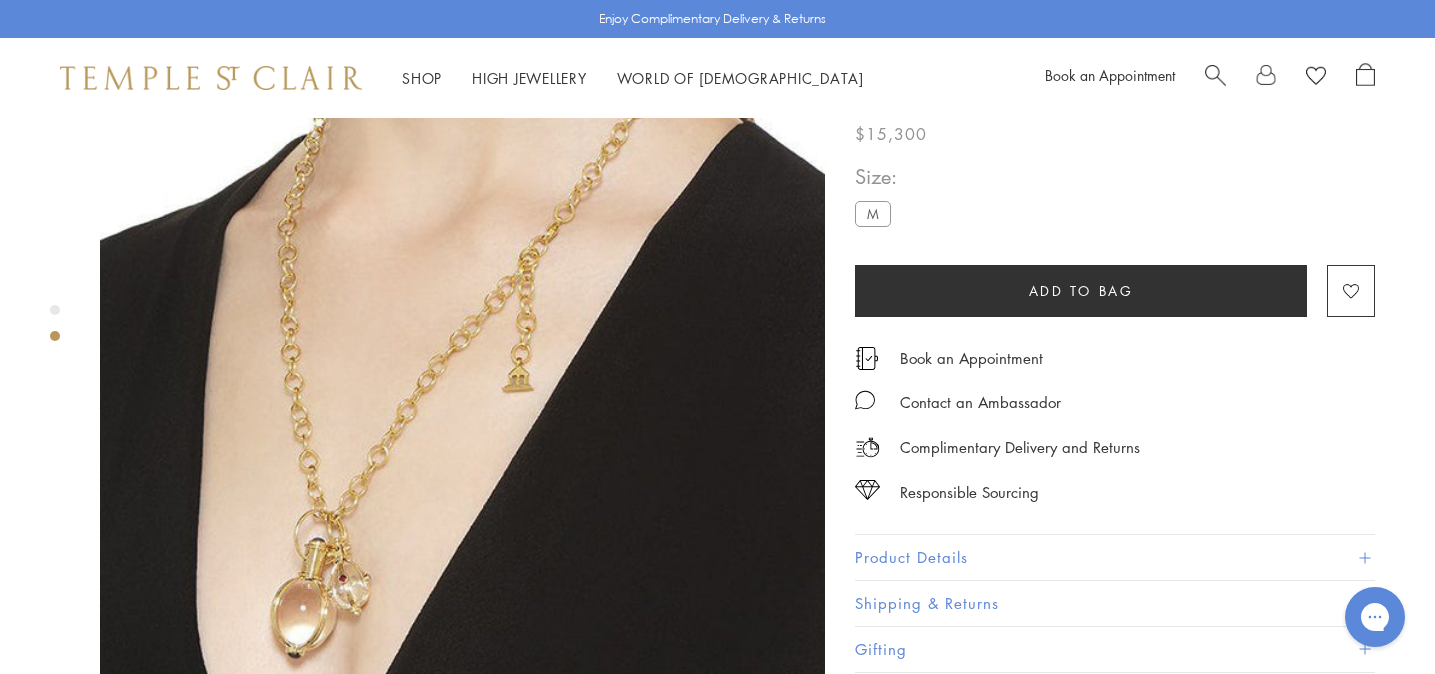 scroll, scrollTop: 873, scrollLeft: 0, axis: vertical 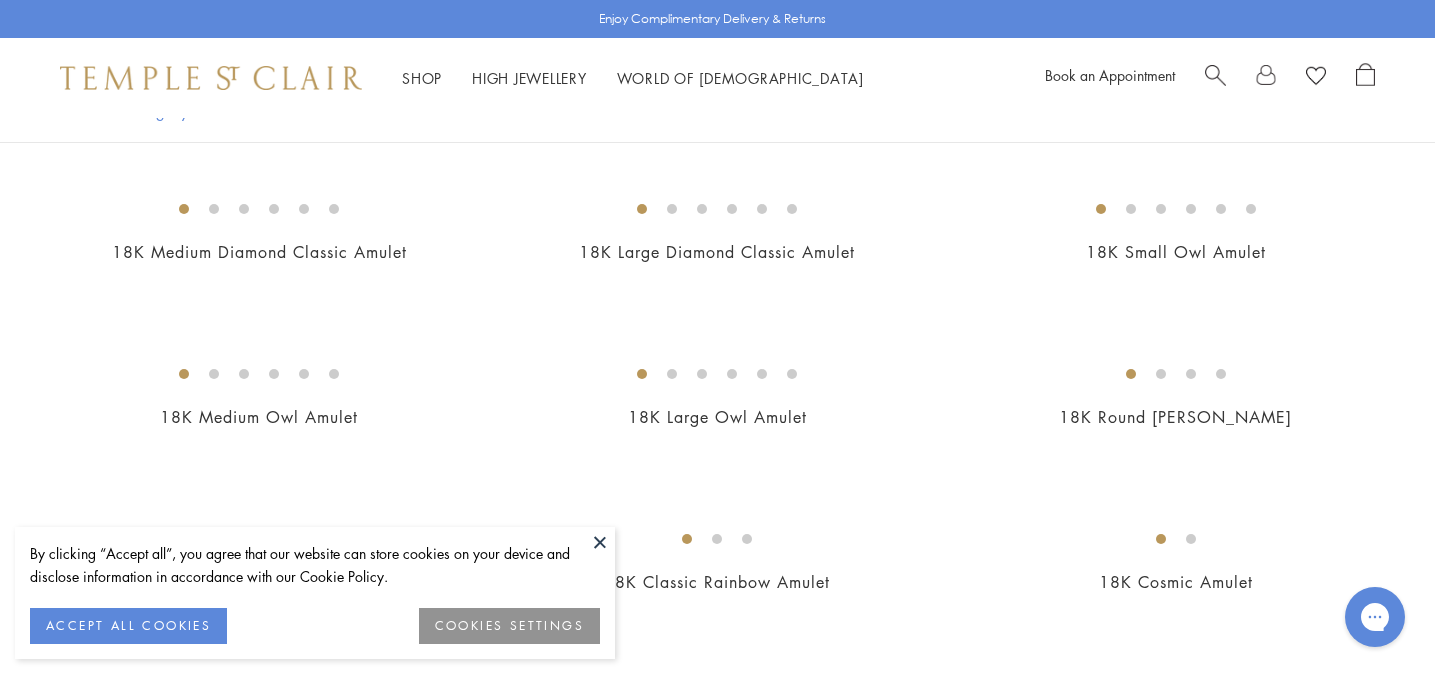 click at bounding box center [600, 542] 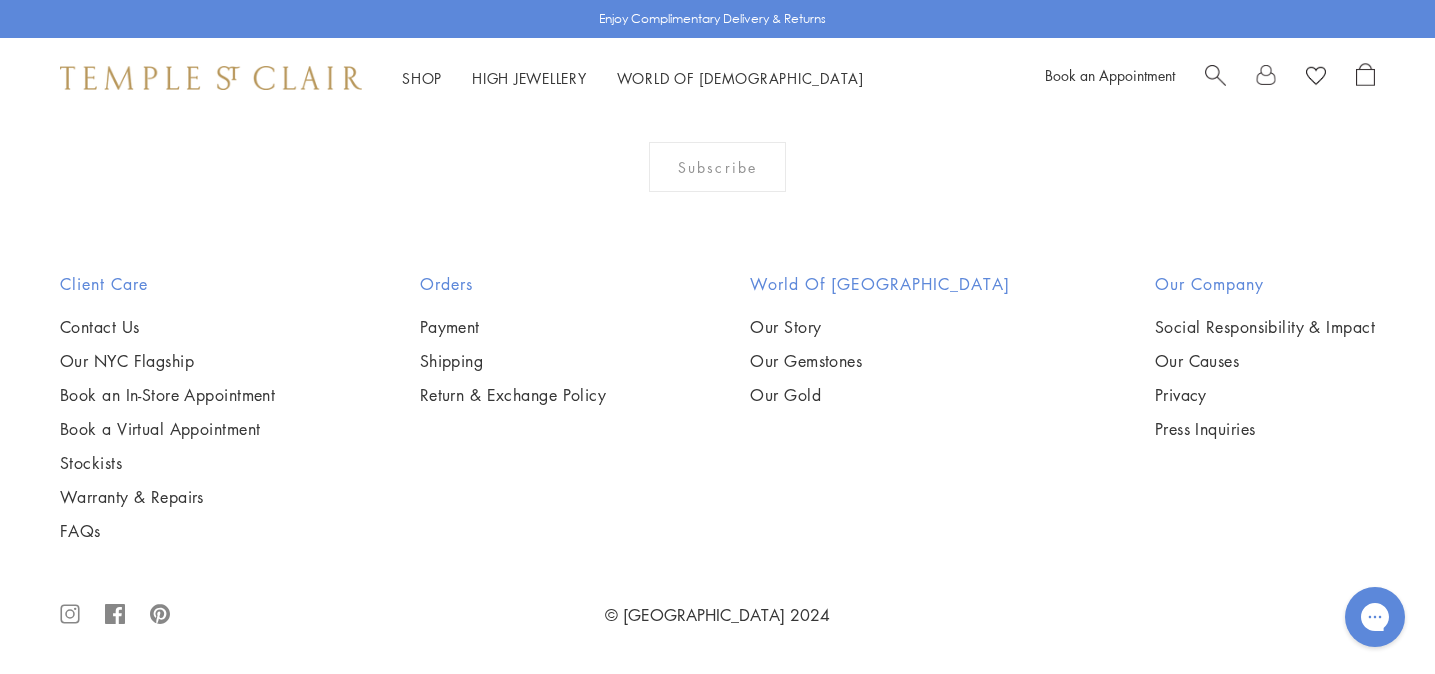 scroll, scrollTop: 8371, scrollLeft: 0, axis: vertical 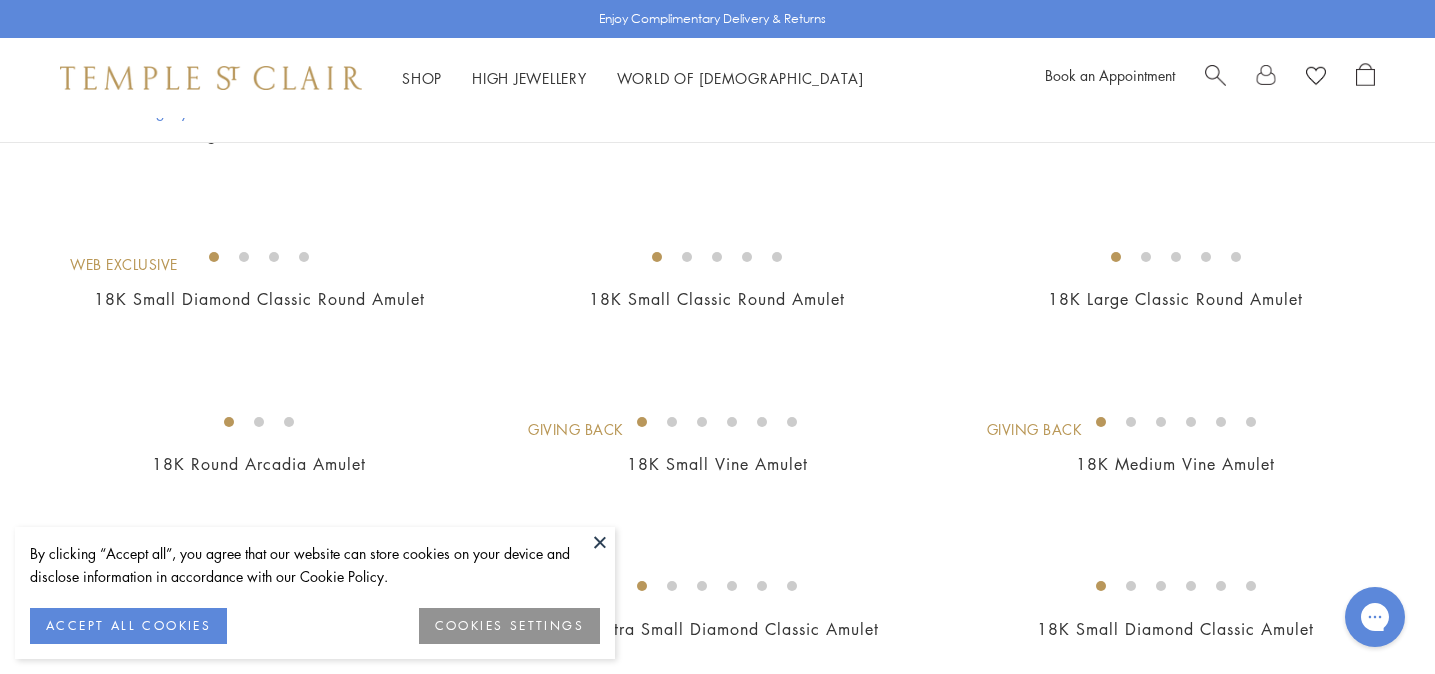 click at bounding box center (600, 542) 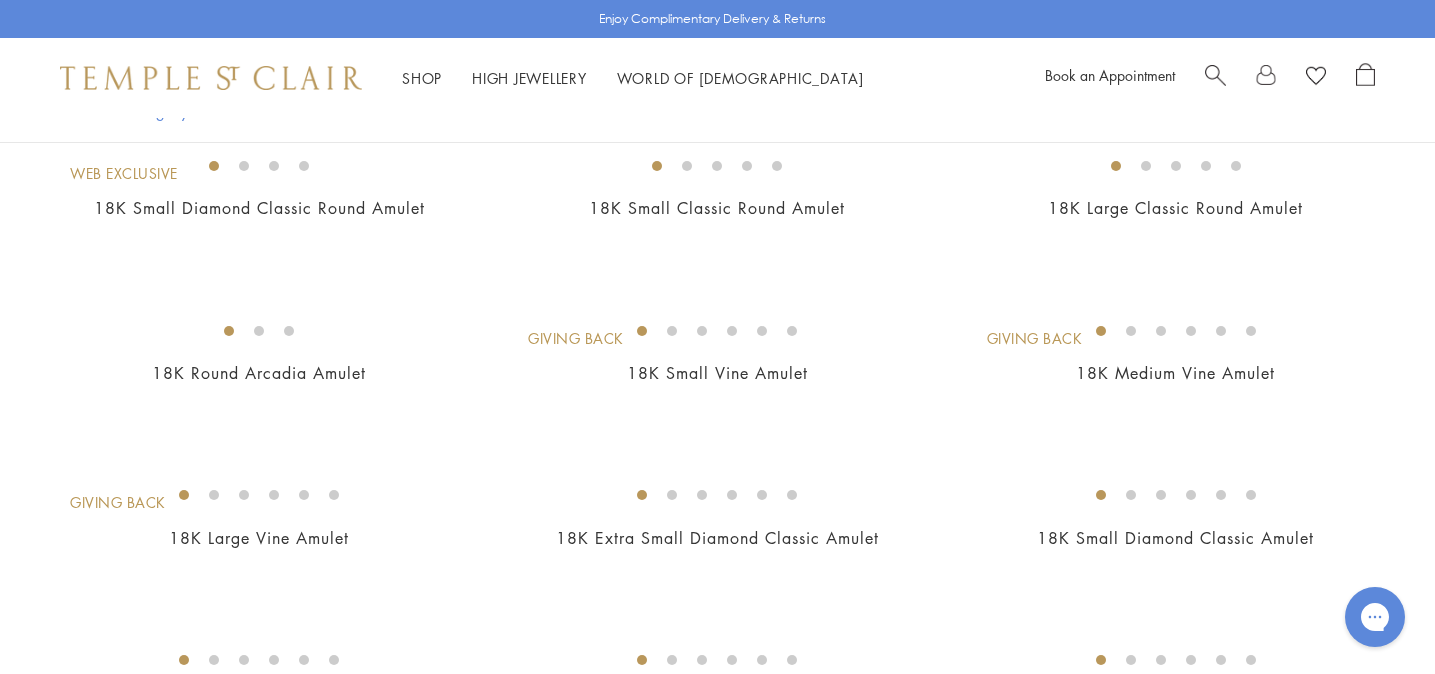 scroll, scrollTop: 0, scrollLeft: 0, axis: both 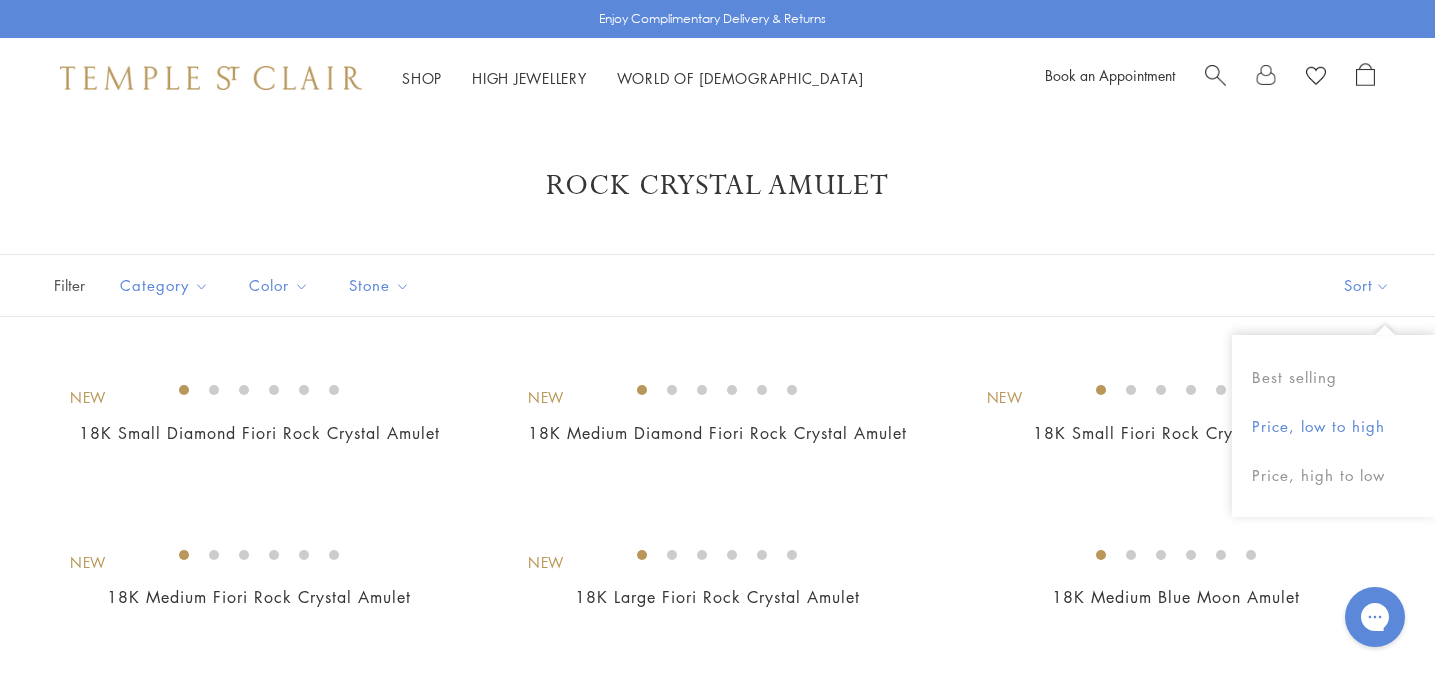click on "Price, low to high" at bounding box center (1333, 426) 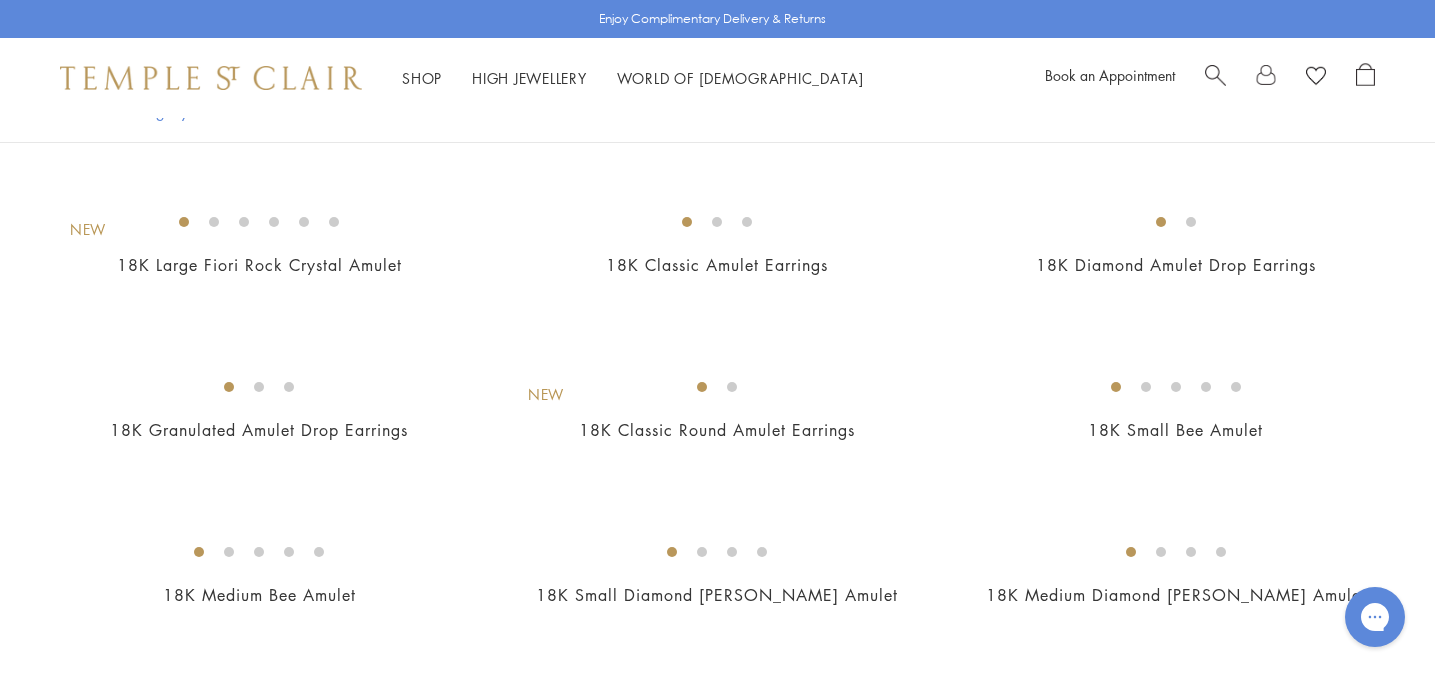 scroll, scrollTop: 1324, scrollLeft: 0, axis: vertical 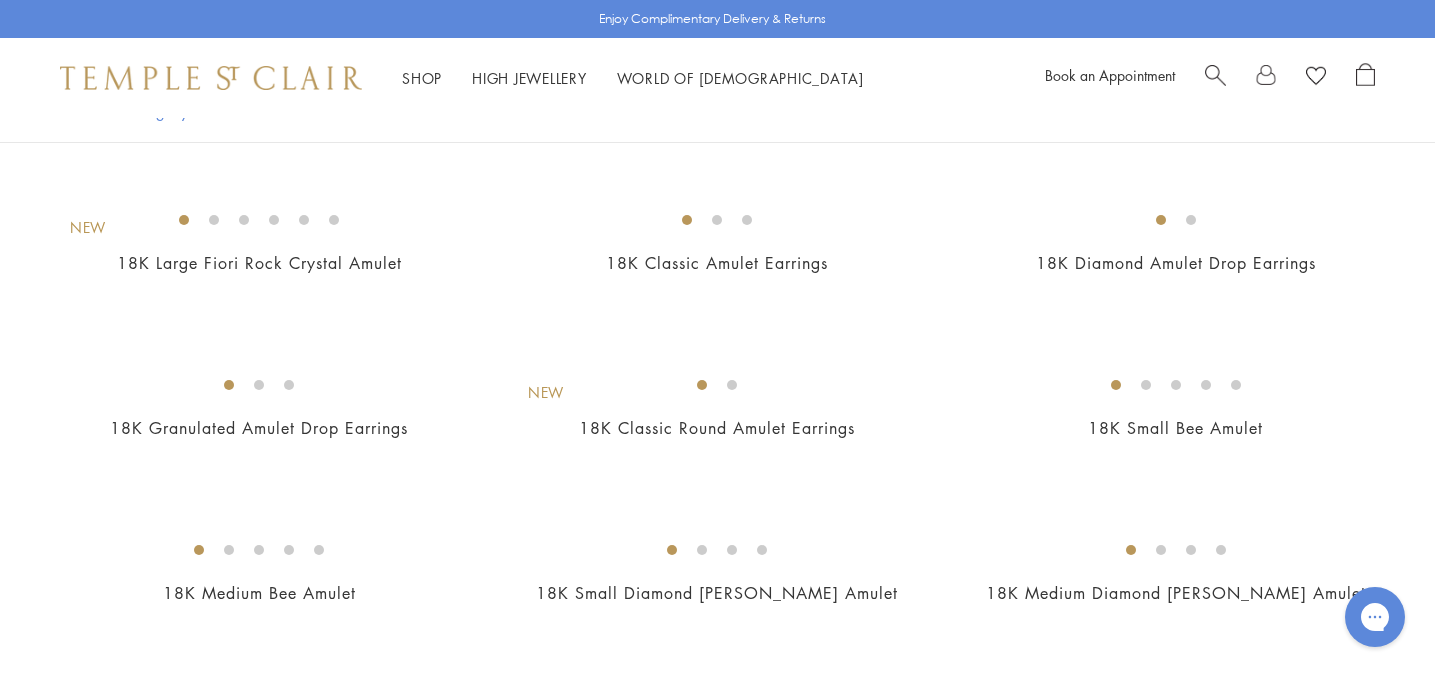 click at bounding box center (0, 0) 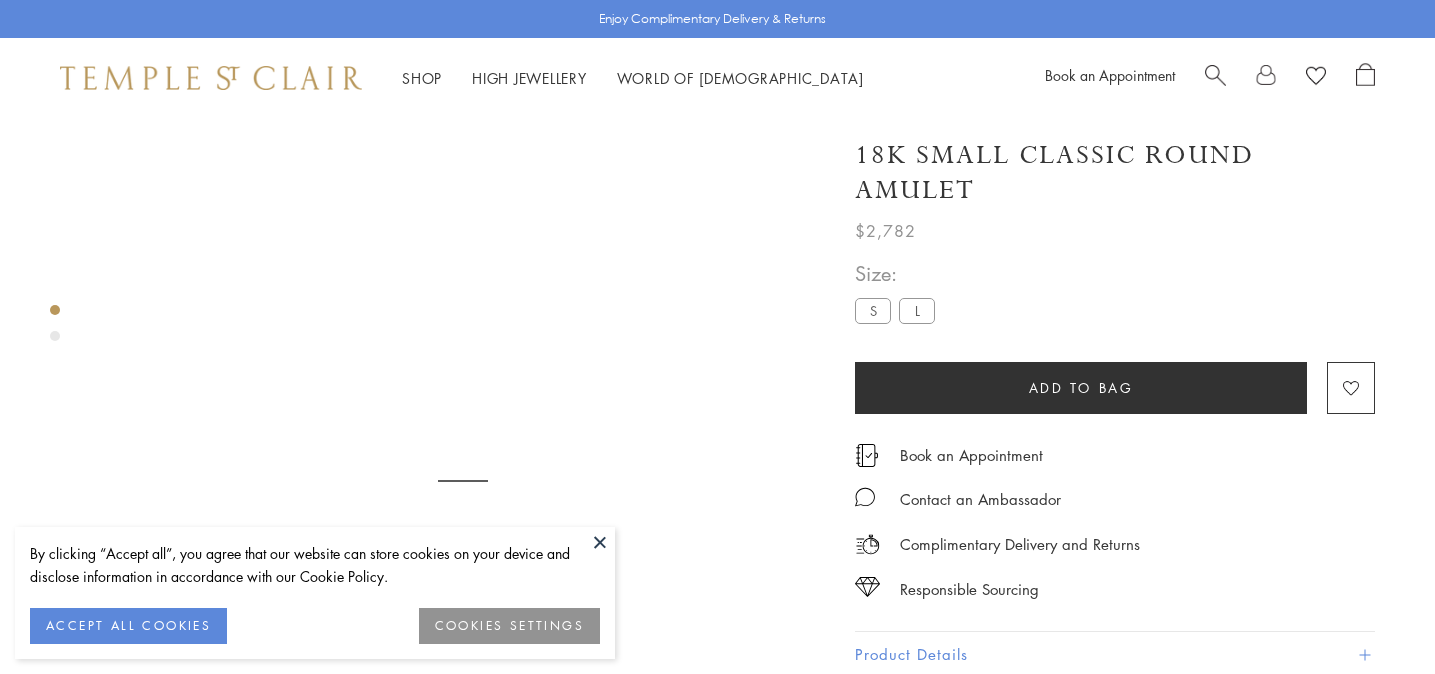 scroll, scrollTop: 118, scrollLeft: 0, axis: vertical 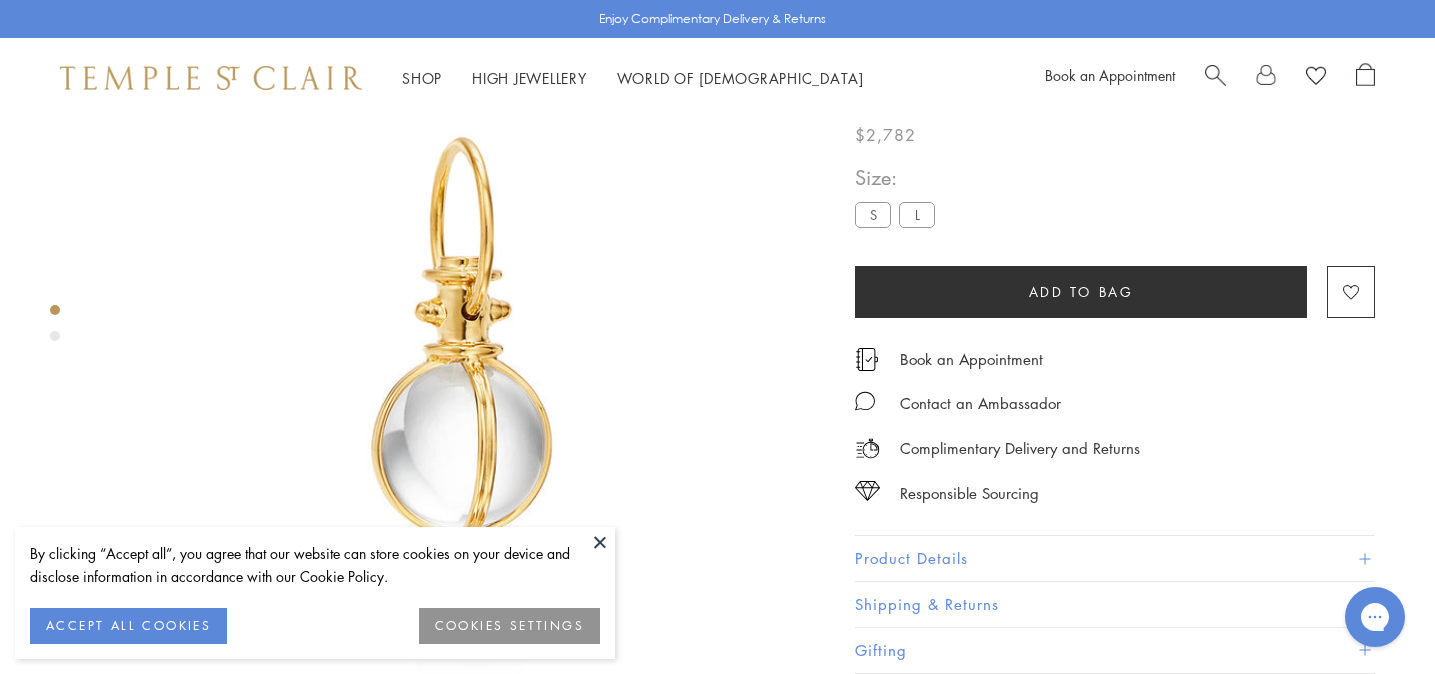 click at bounding box center (600, 542) 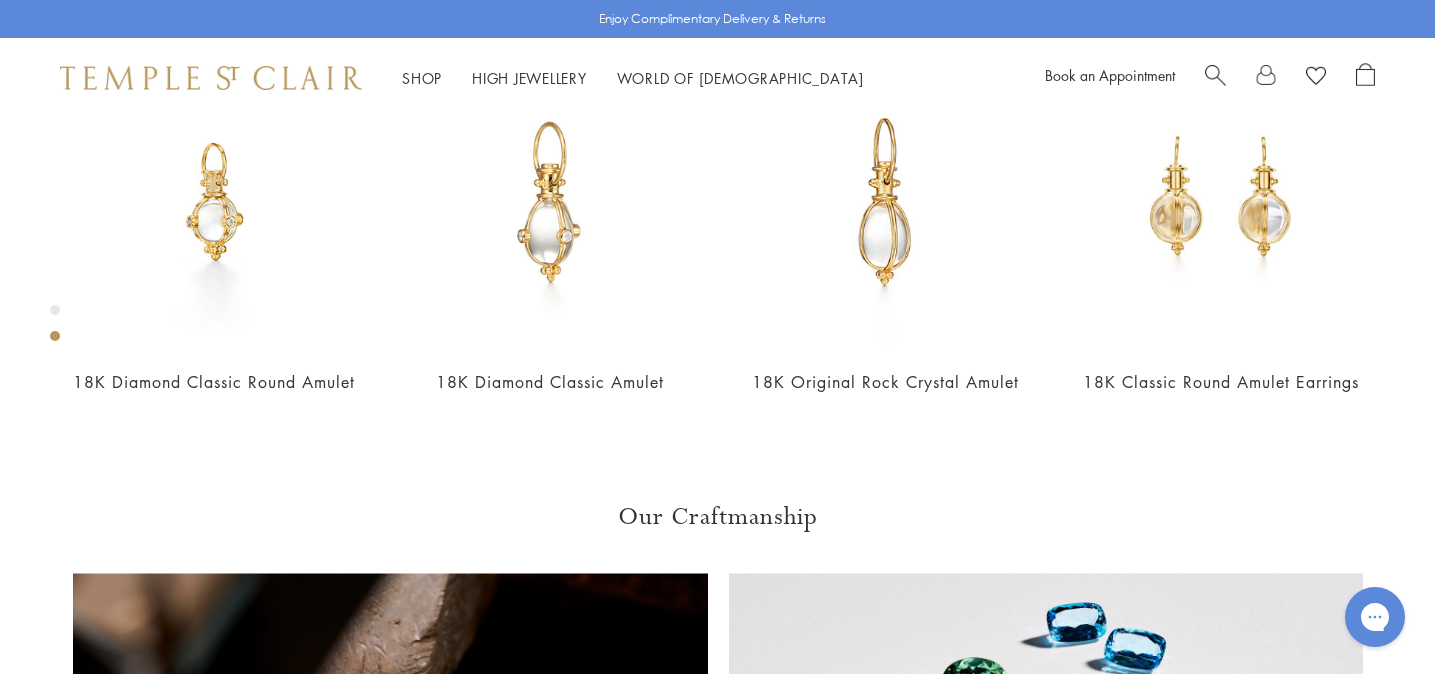 scroll, scrollTop: 913, scrollLeft: 0, axis: vertical 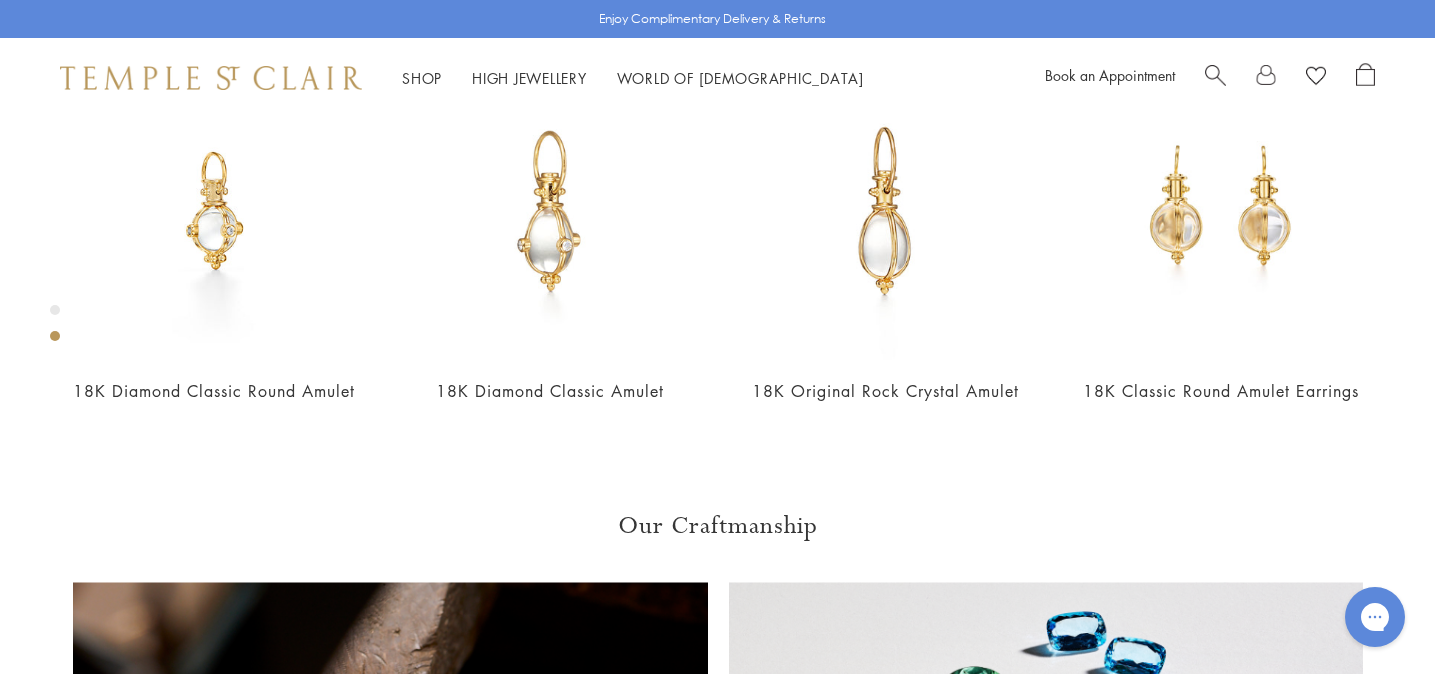 click on "Product Details" at bounding box center (1115, -189) 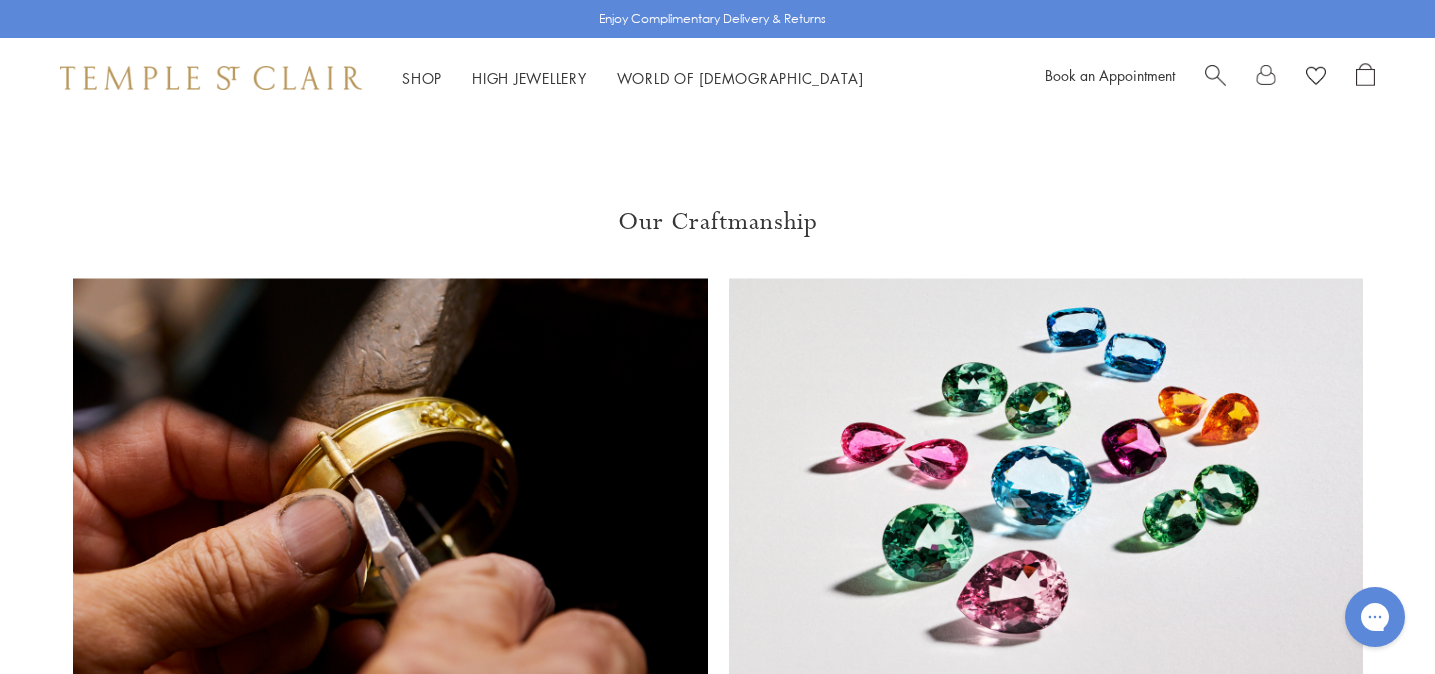 scroll, scrollTop: 1560, scrollLeft: 0, axis: vertical 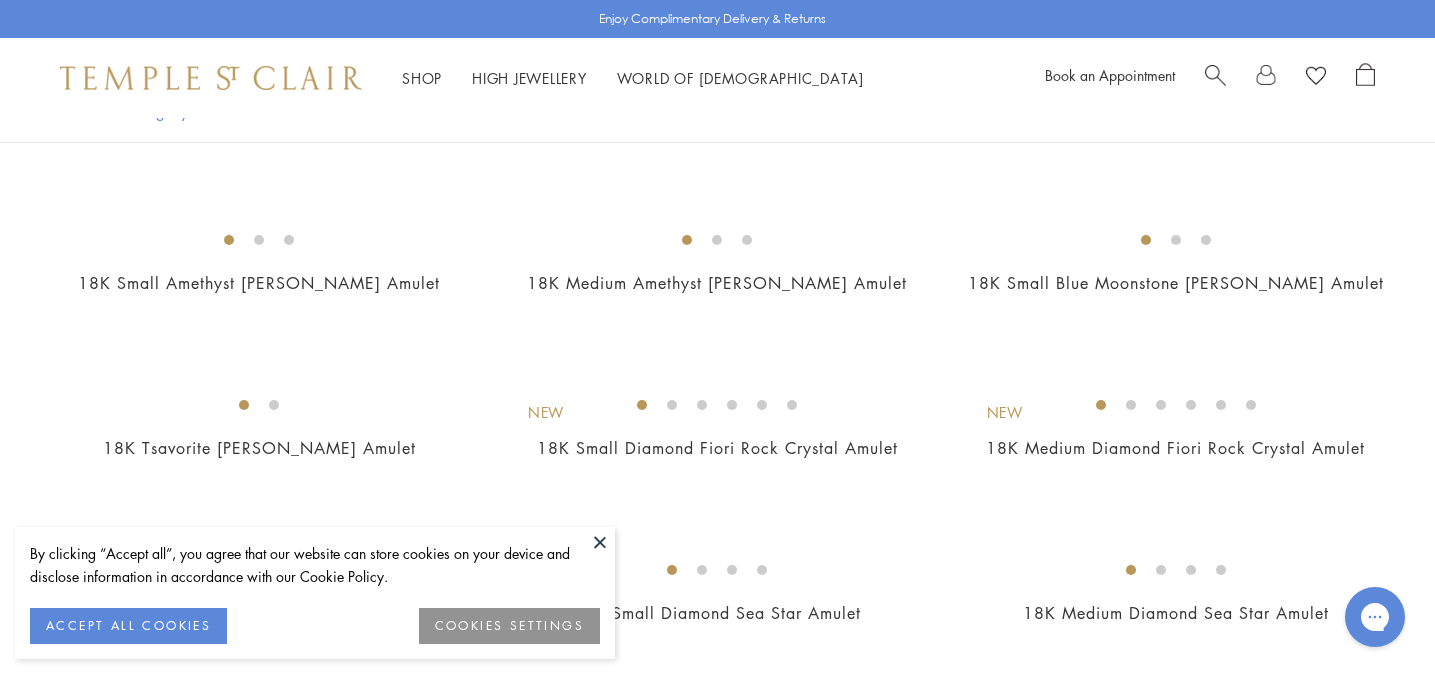 click at bounding box center (600, 542) 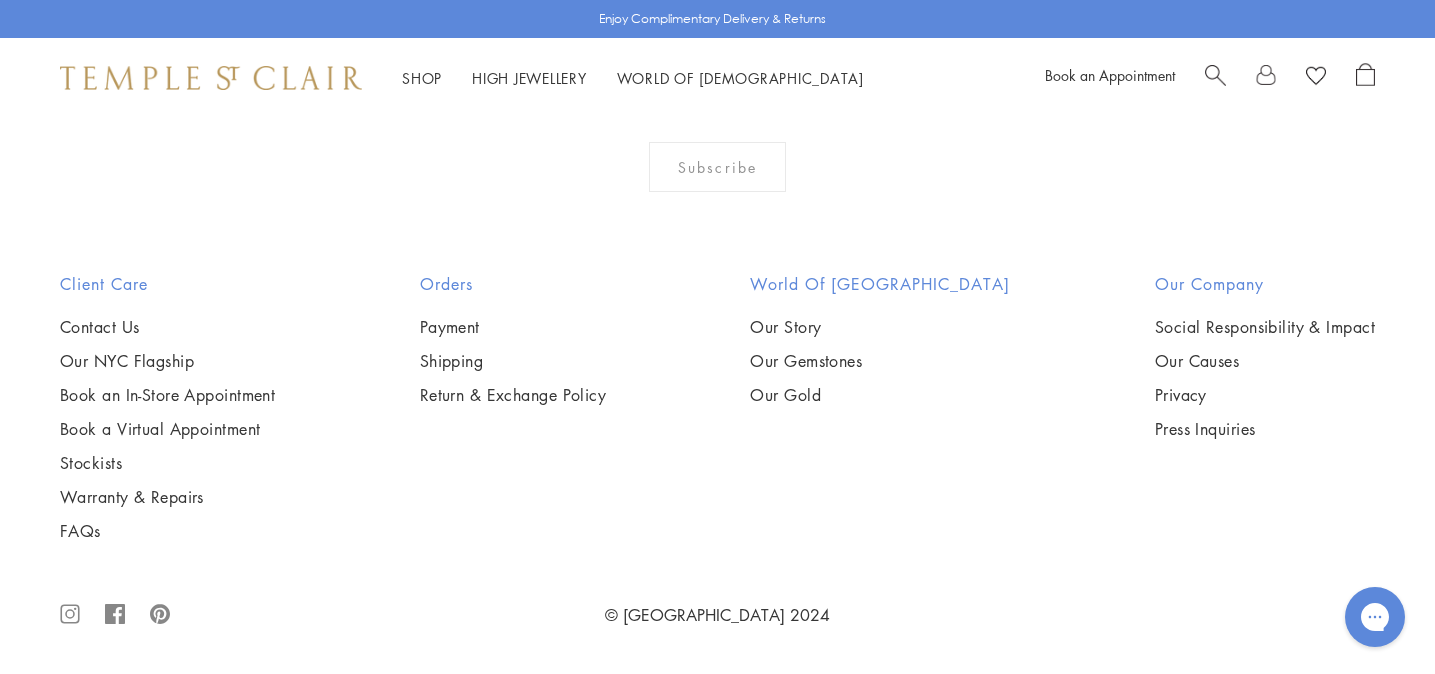 scroll, scrollTop: 11785, scrollLeft: 0, axis: vertical 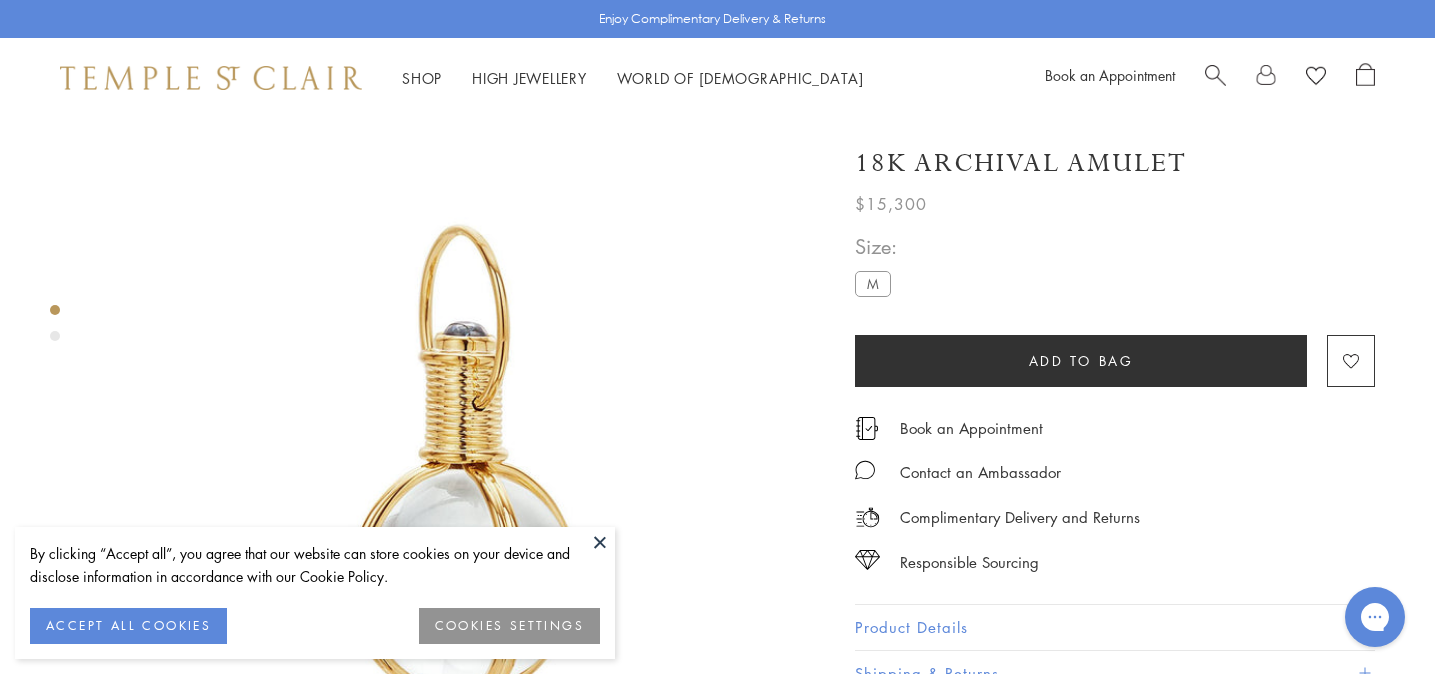 click at bounding box center (600, 542) 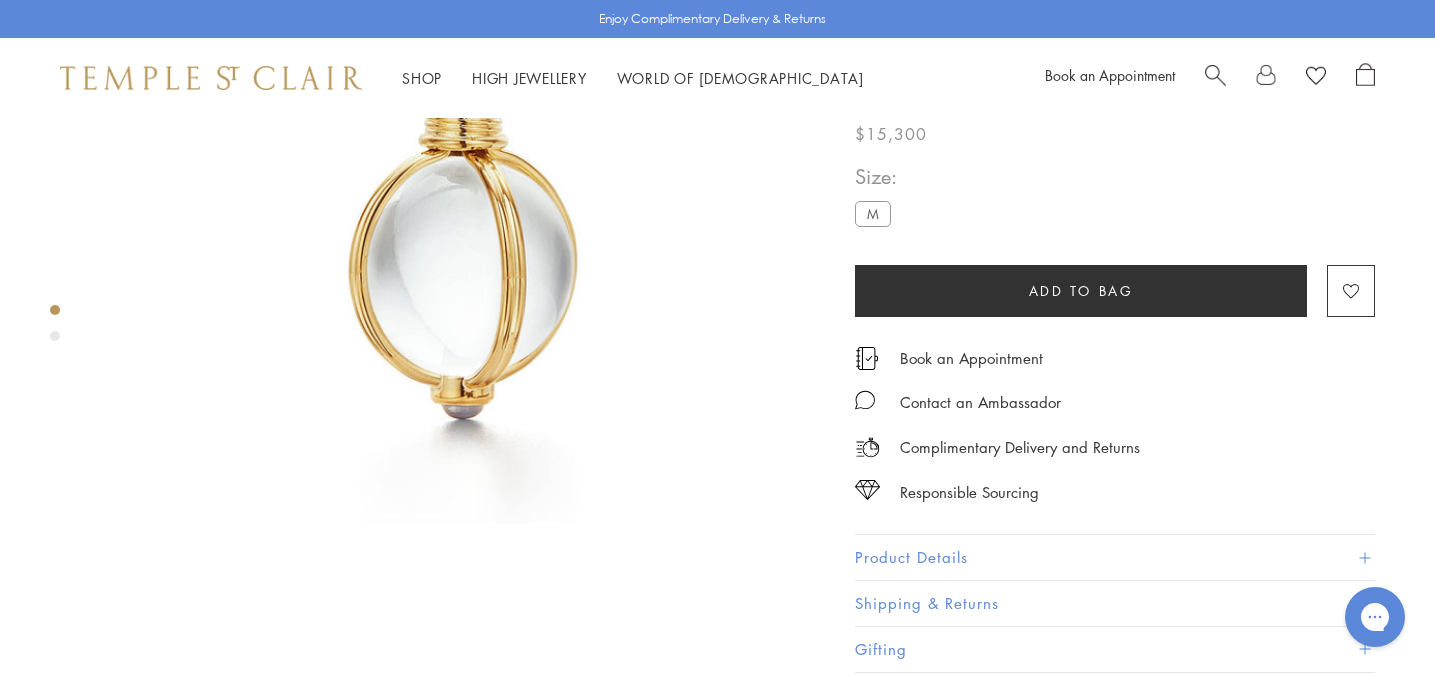 scroll, scrollTop: 315, scrollLeft: 0, axis: vertical 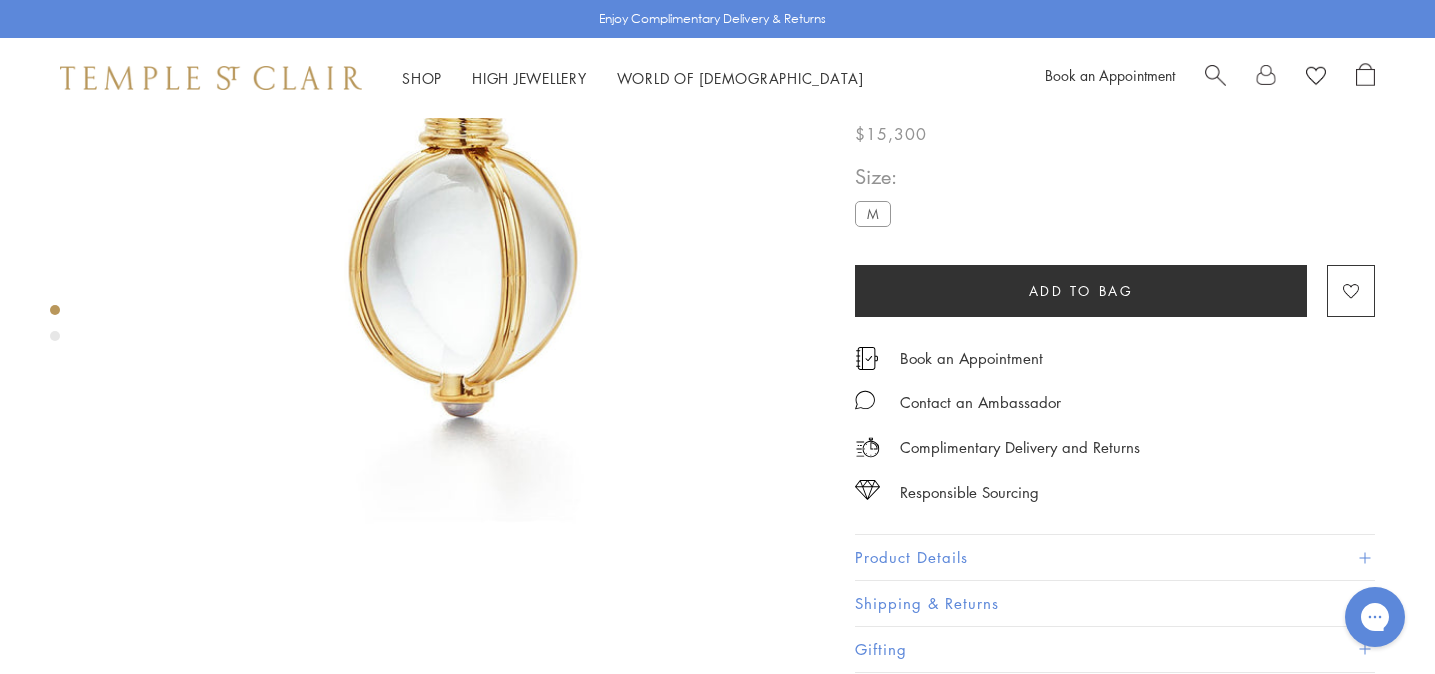 click on "Product Details" at bounding box center [1115, 557] 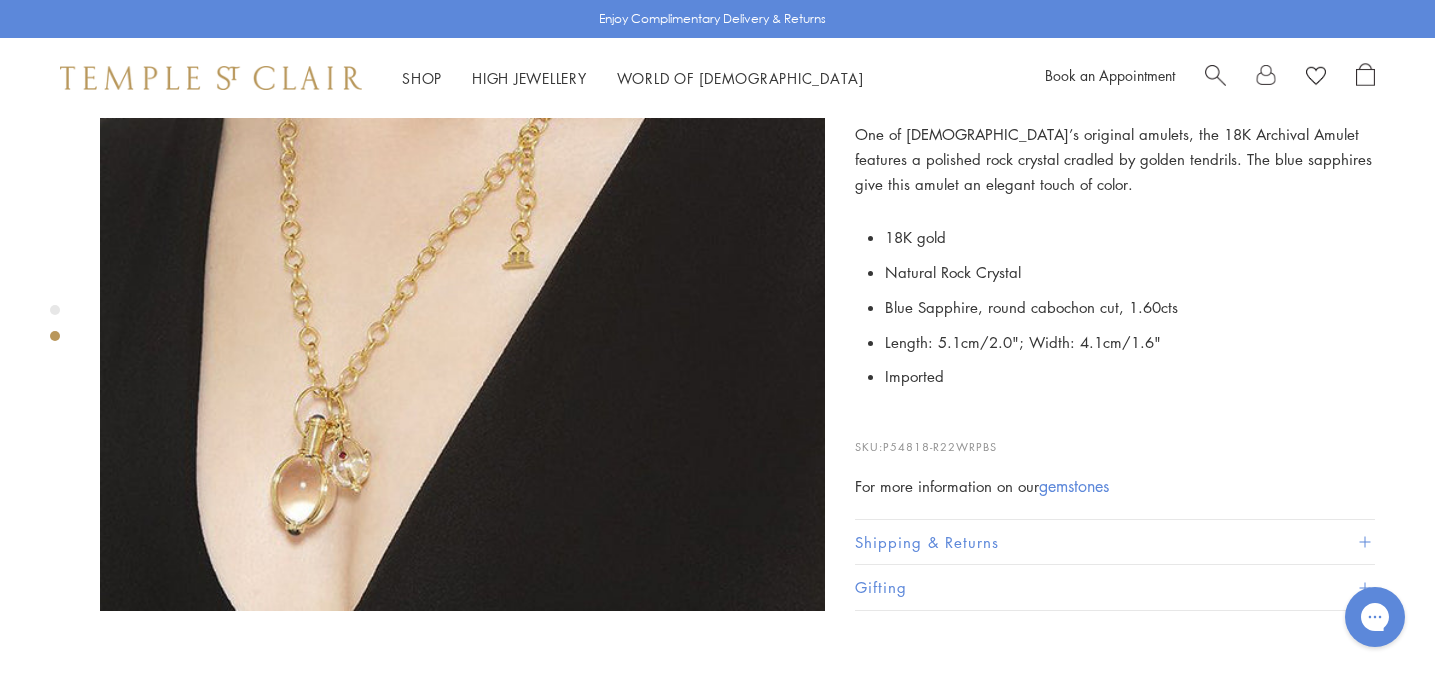 scroll, scrollTop: 1003, scrollLeft: 0, axis: vertical 